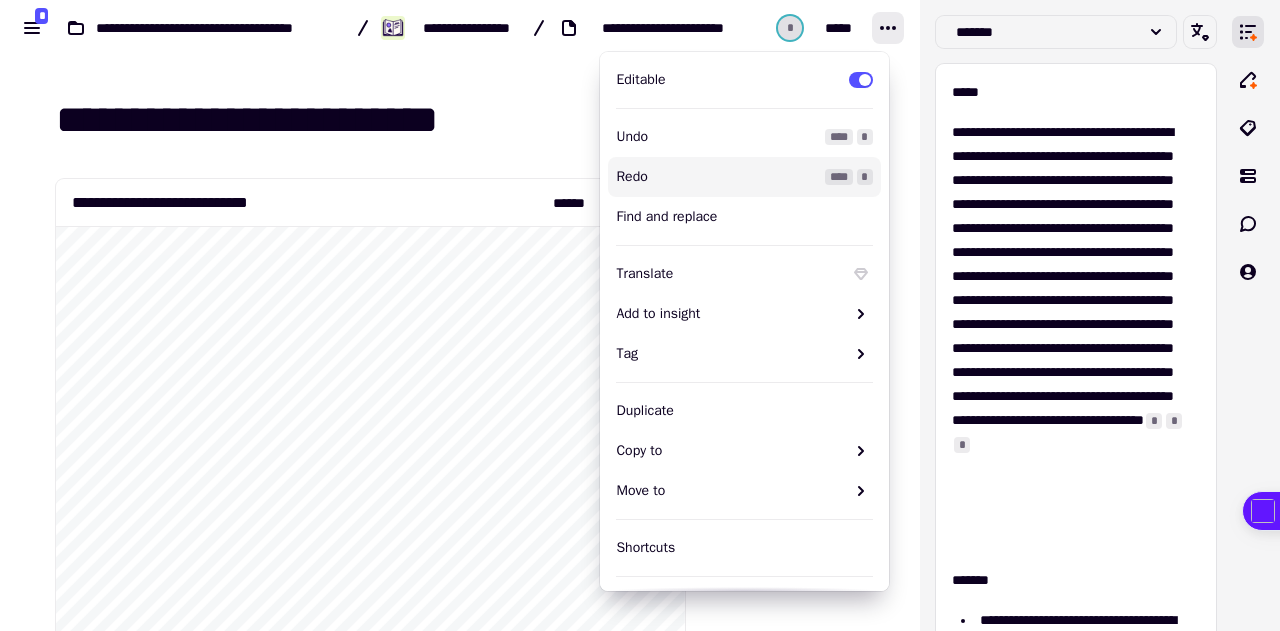 scroll, scrollTop: 0, scrollLeft: 0, axis: both 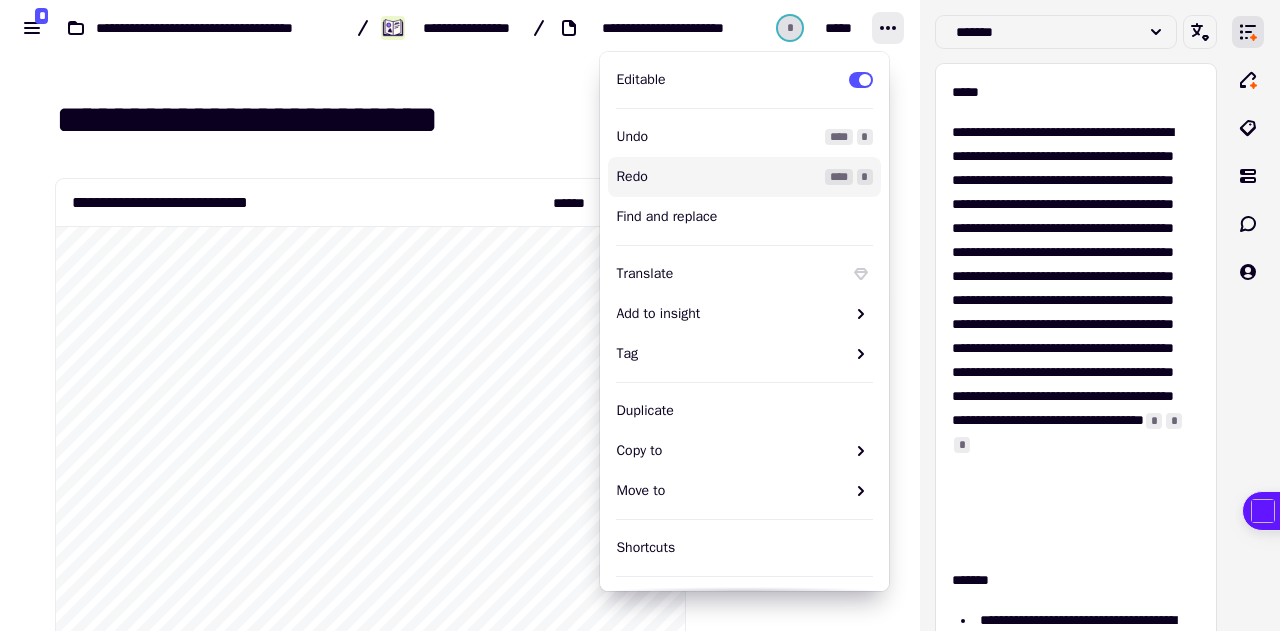 click 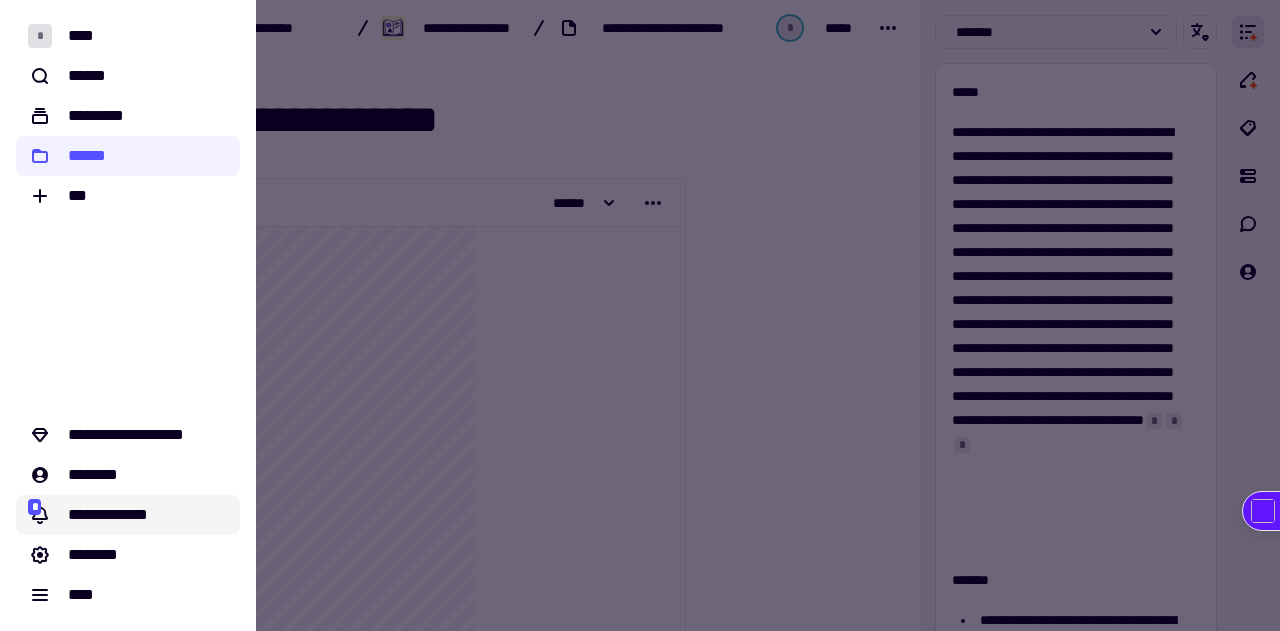 click on "**********" 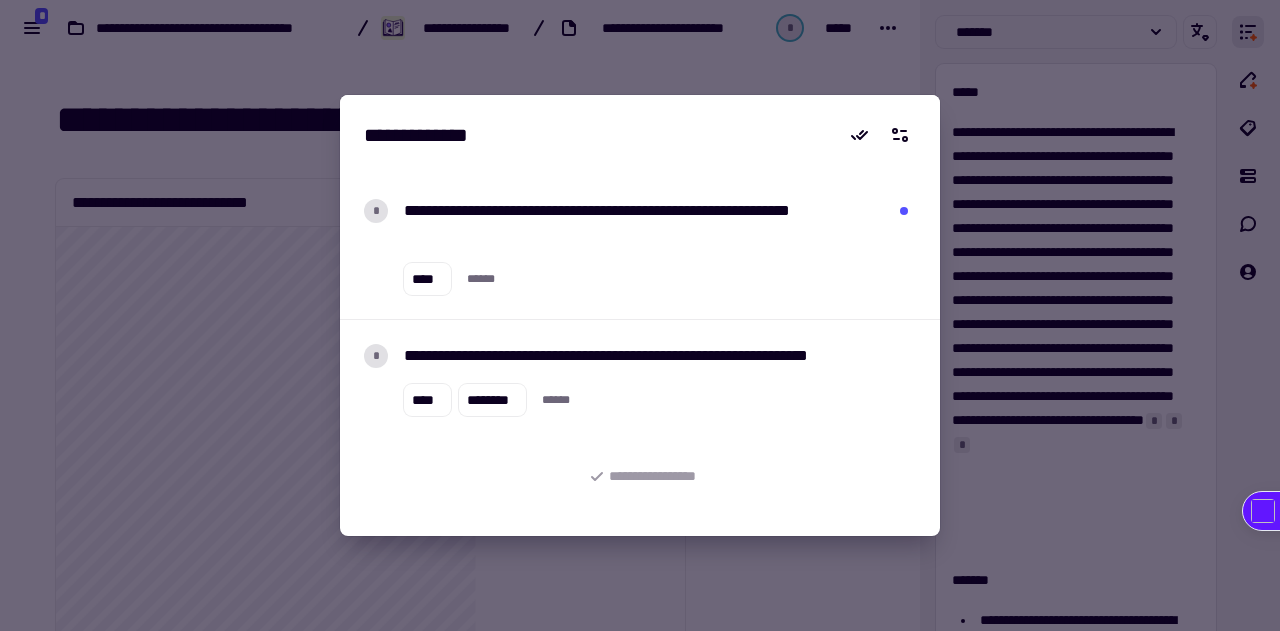 click at bounding box center (640, 315) 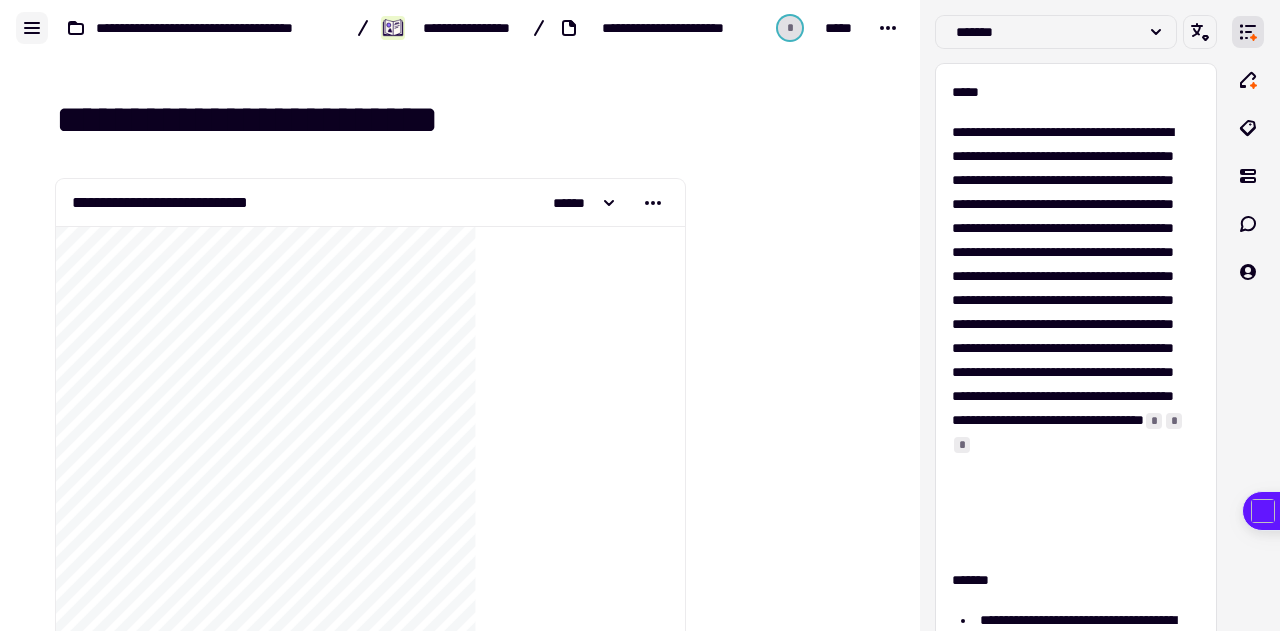 click 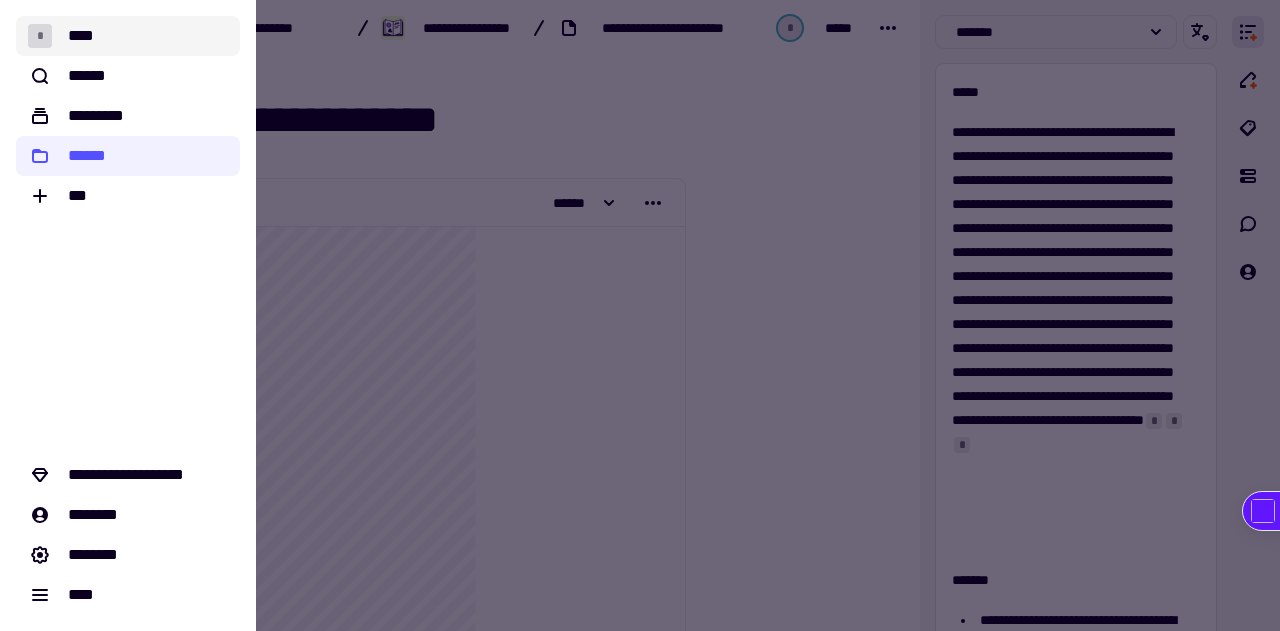 click on "* ****" 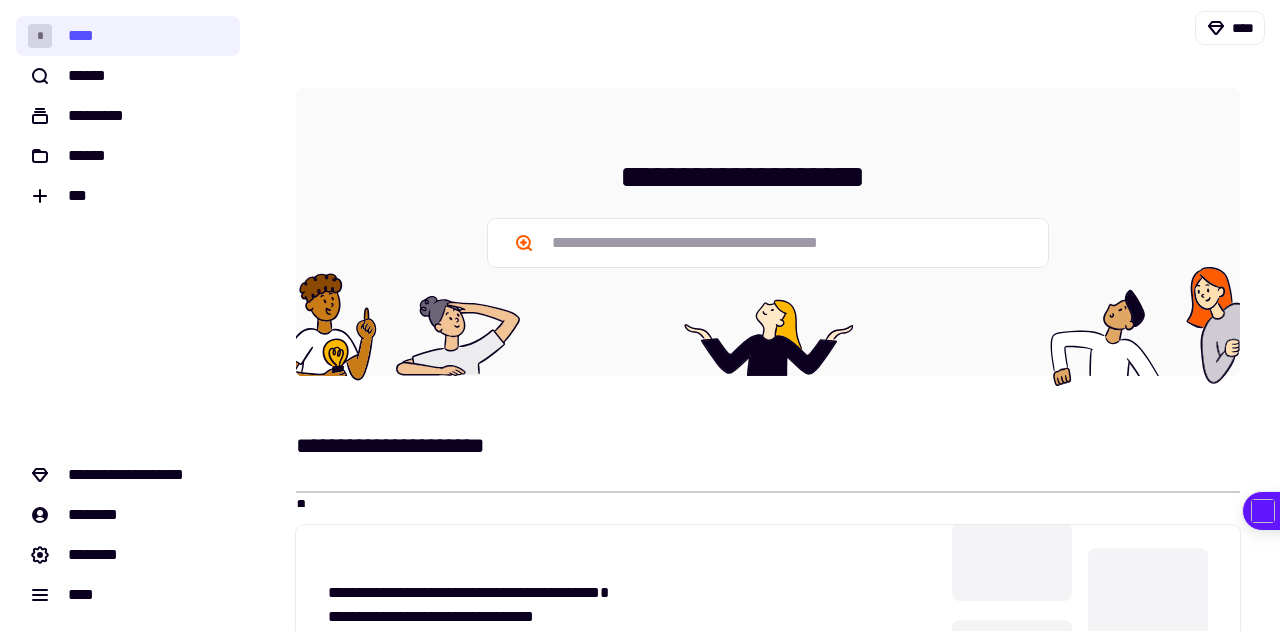 click at bounding box center (336, 326) 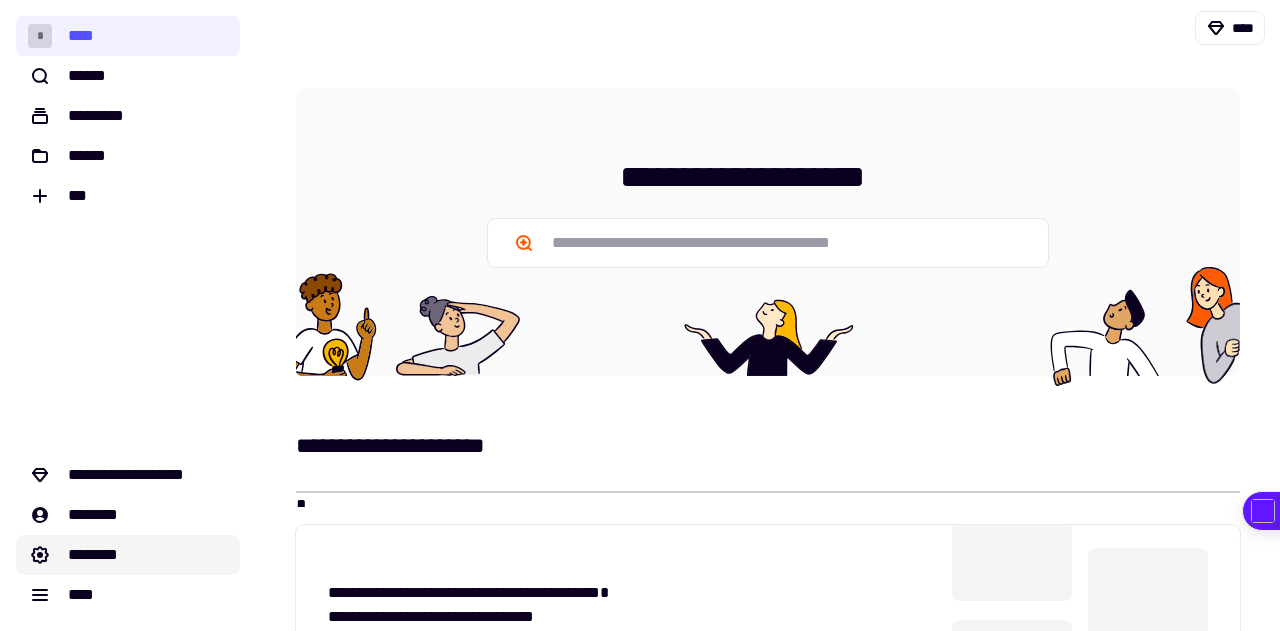 click on "********" 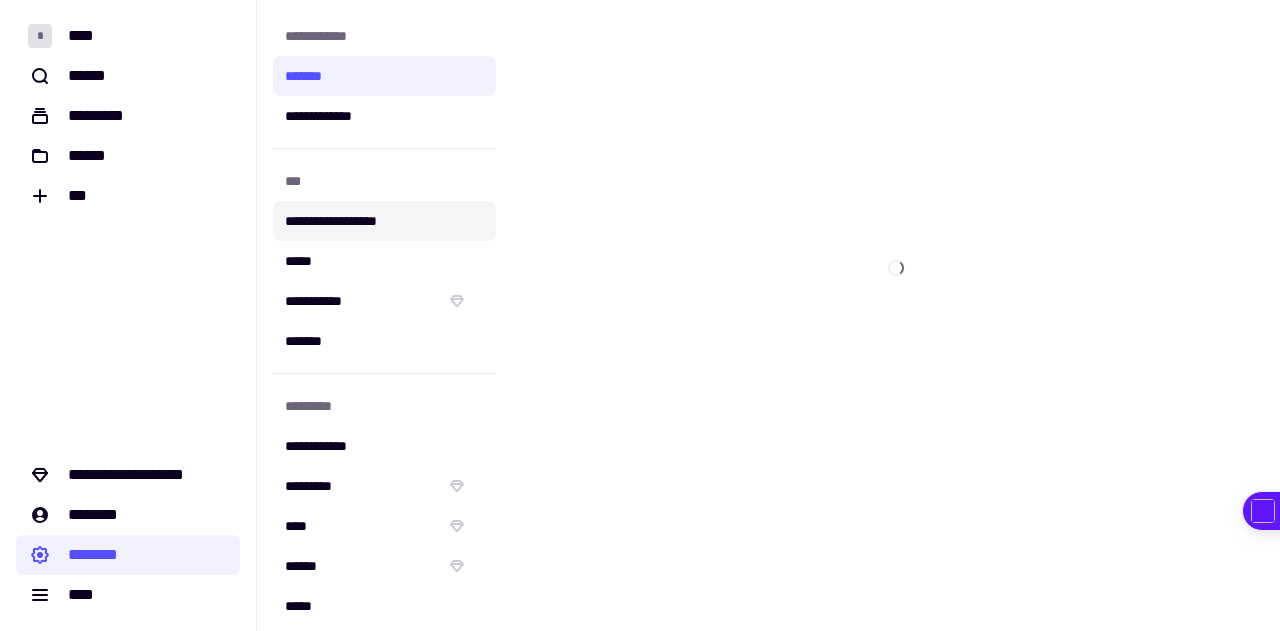 click on "**********" 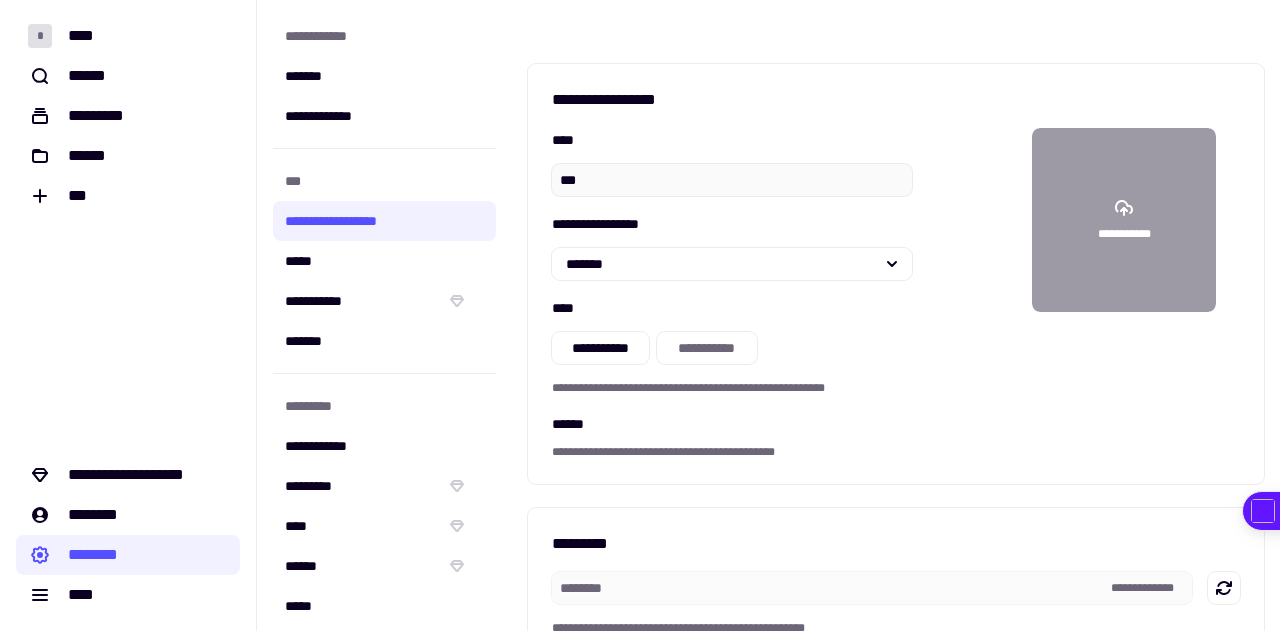 click on "***" 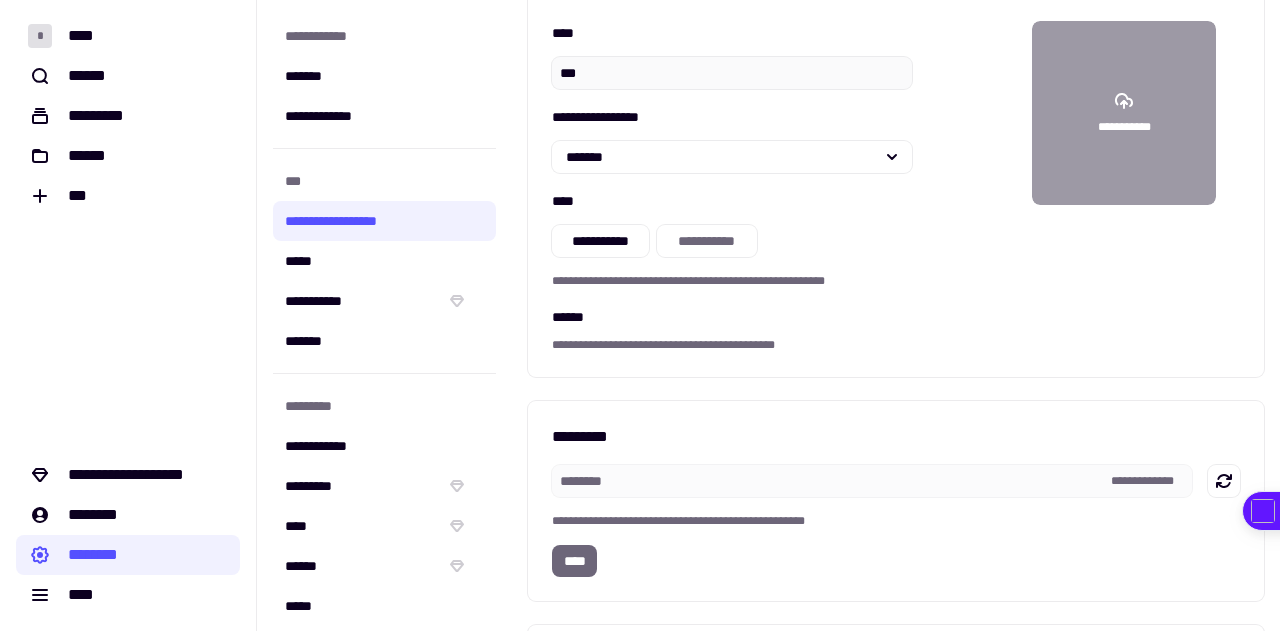 scroll, scrollTop: 97, scrollLeft: 0, axis: vertical 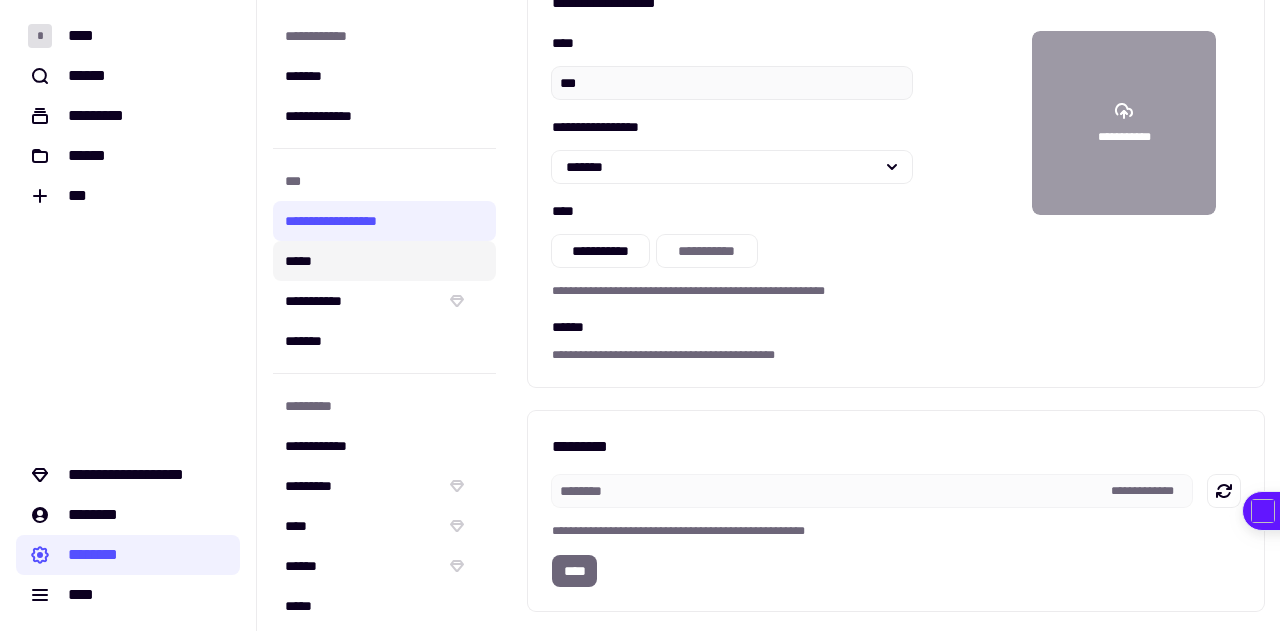 click on "*****" 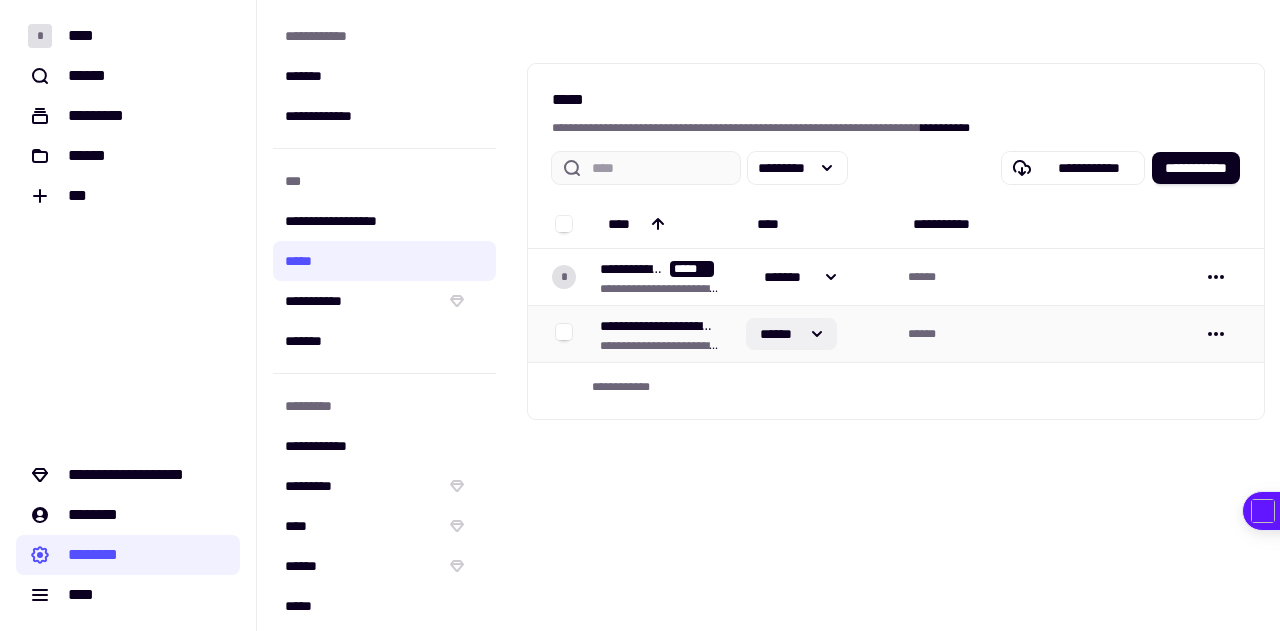 click on "******" 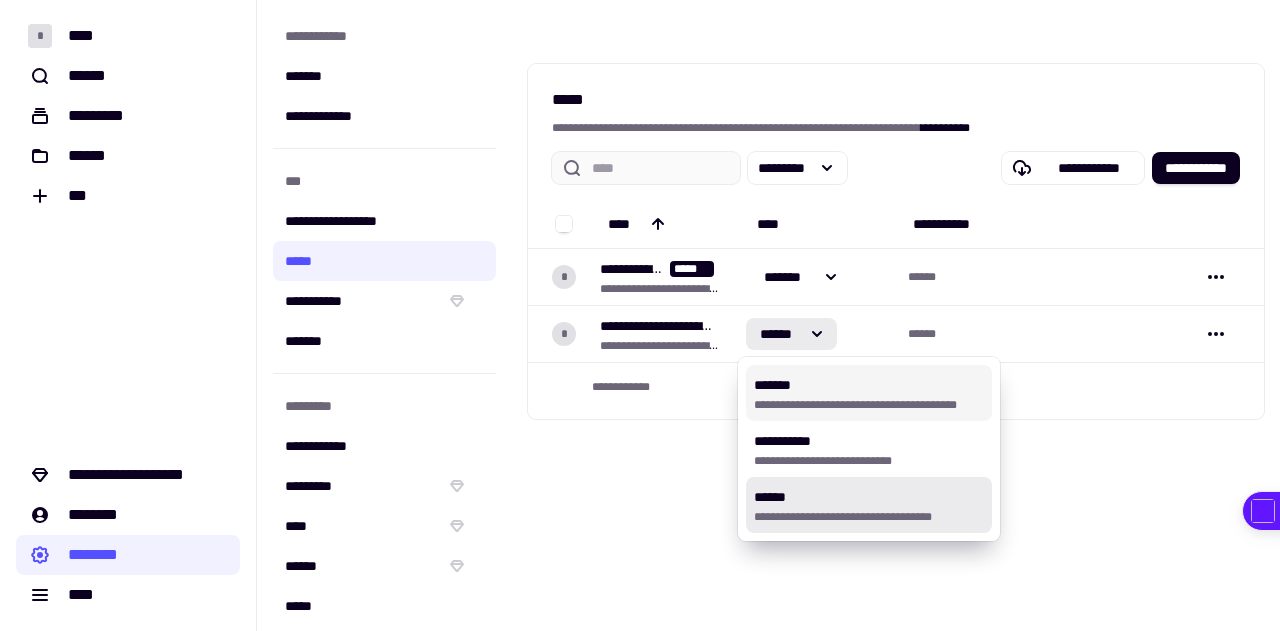 click on "**********" at bounding box center [869, 405] 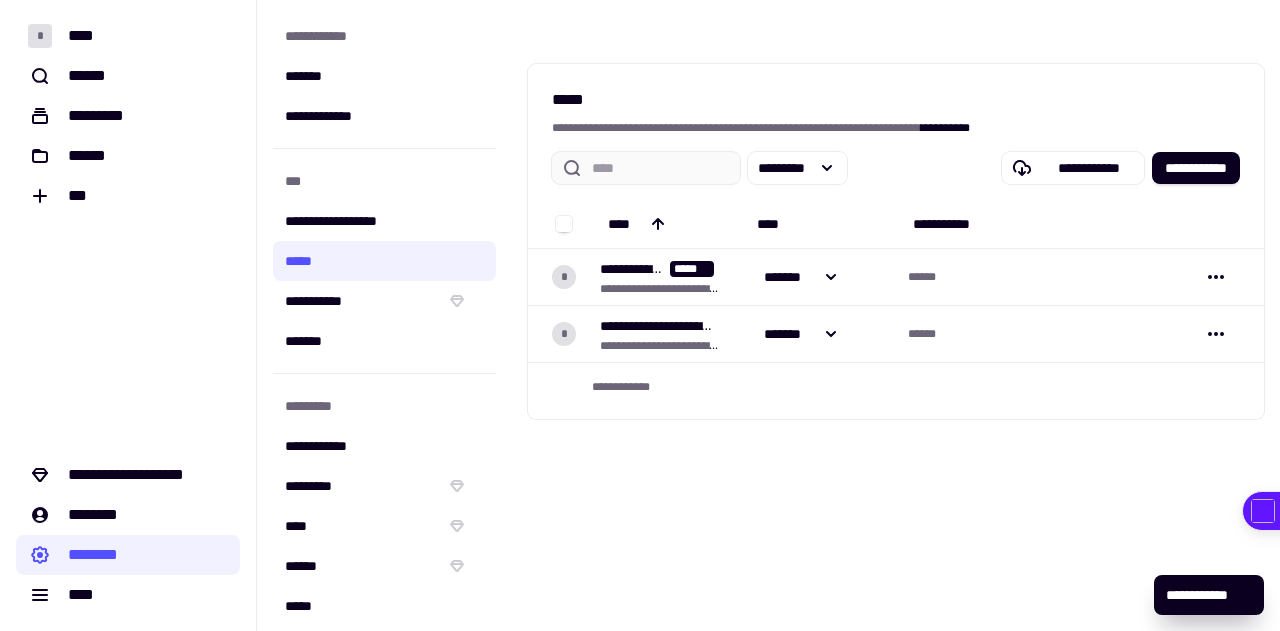 click on "**********" at bounding box center (896, 315) 